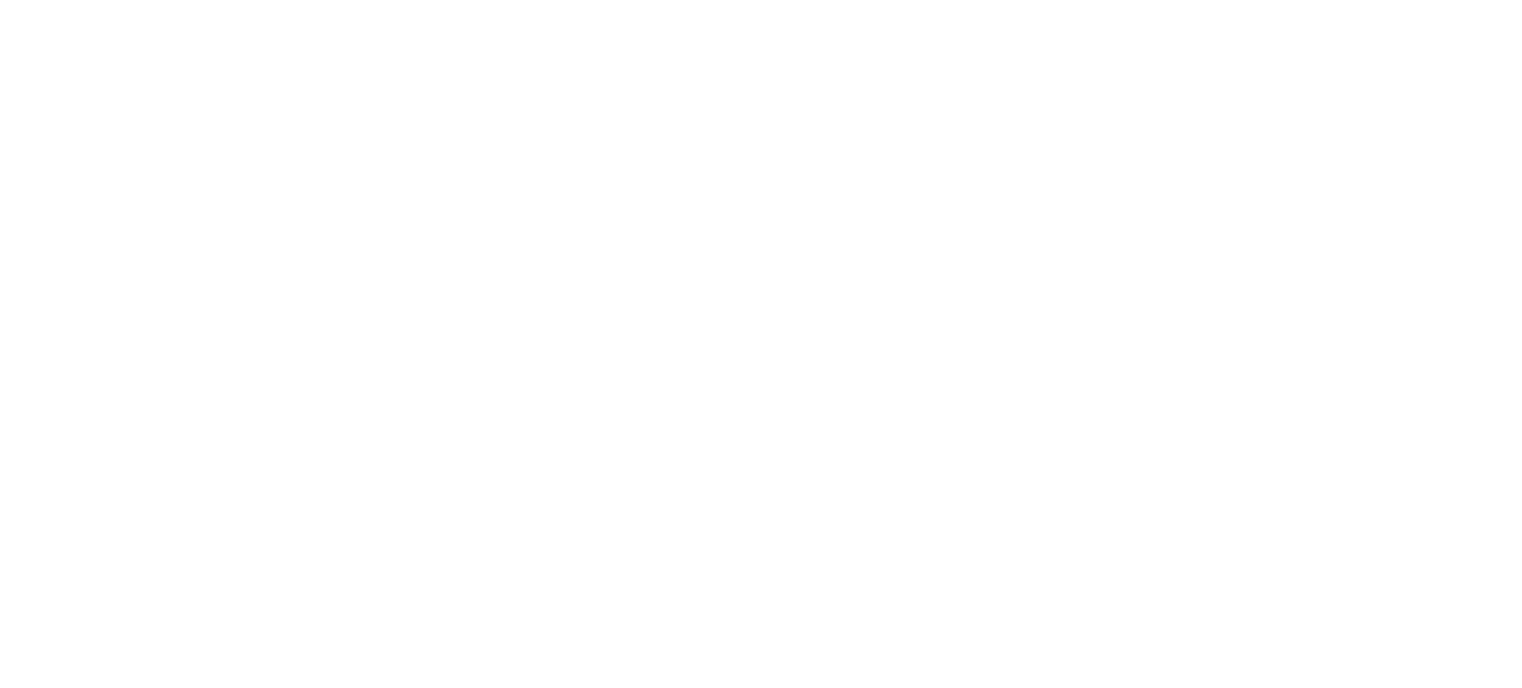 scroll, scrollTop: 0, scrollLeft: 0, axis: both 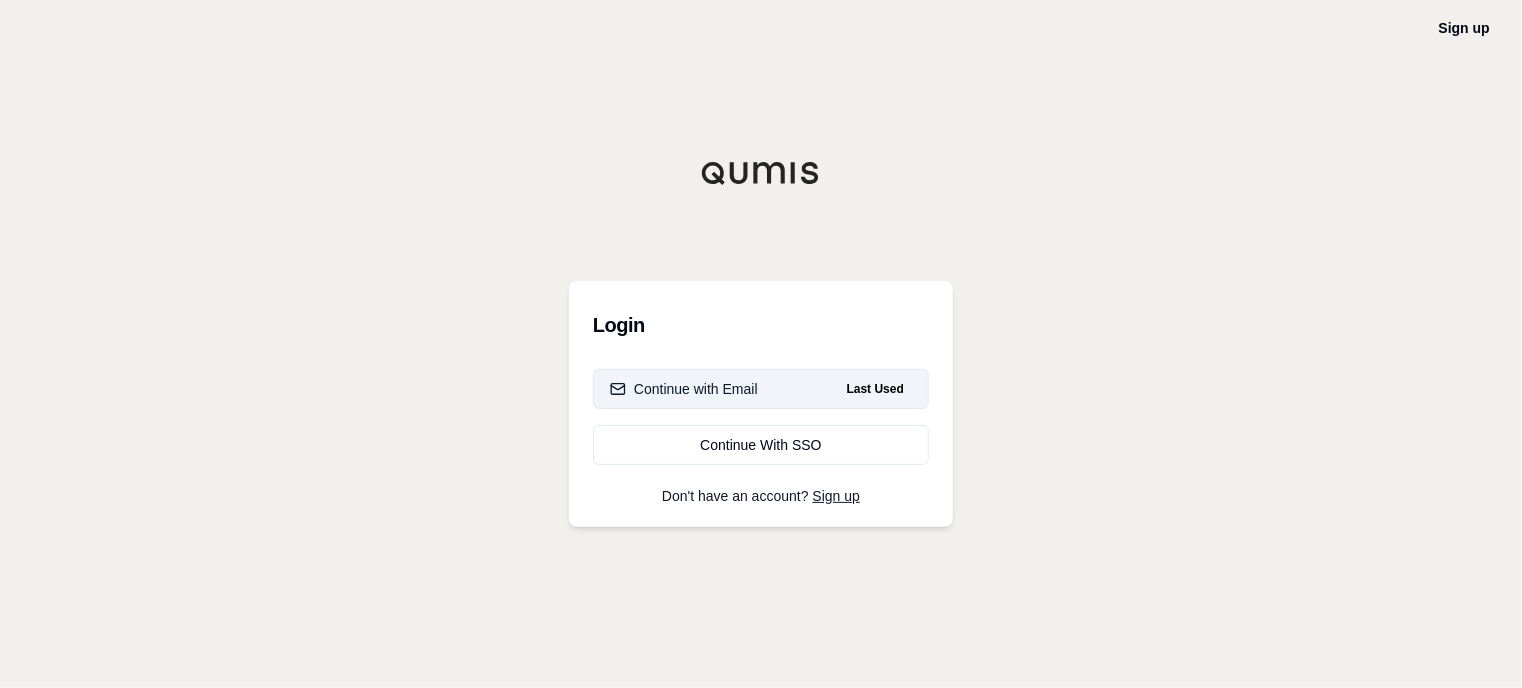 click on "Continue with Email" at bounding box center (684, 389) 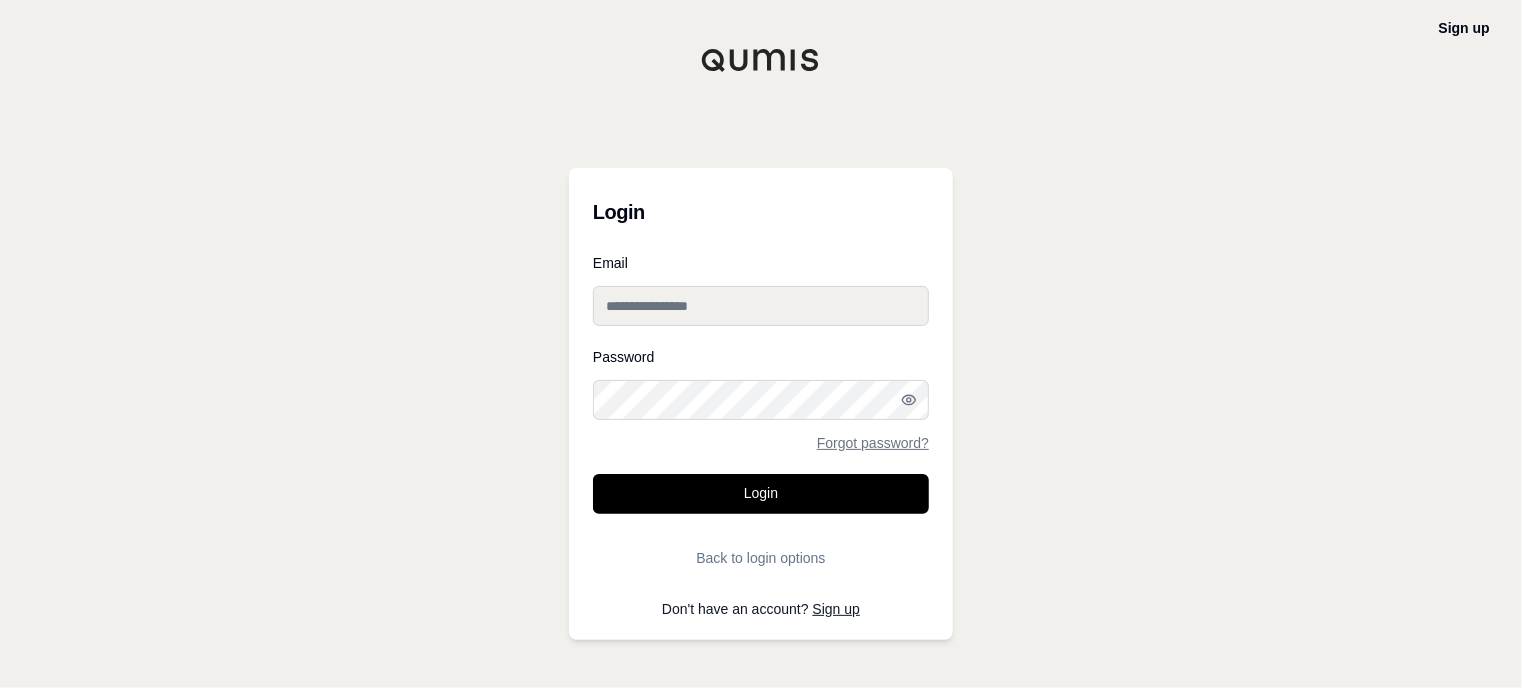 click on "Email" at bounding box center [761, 306] 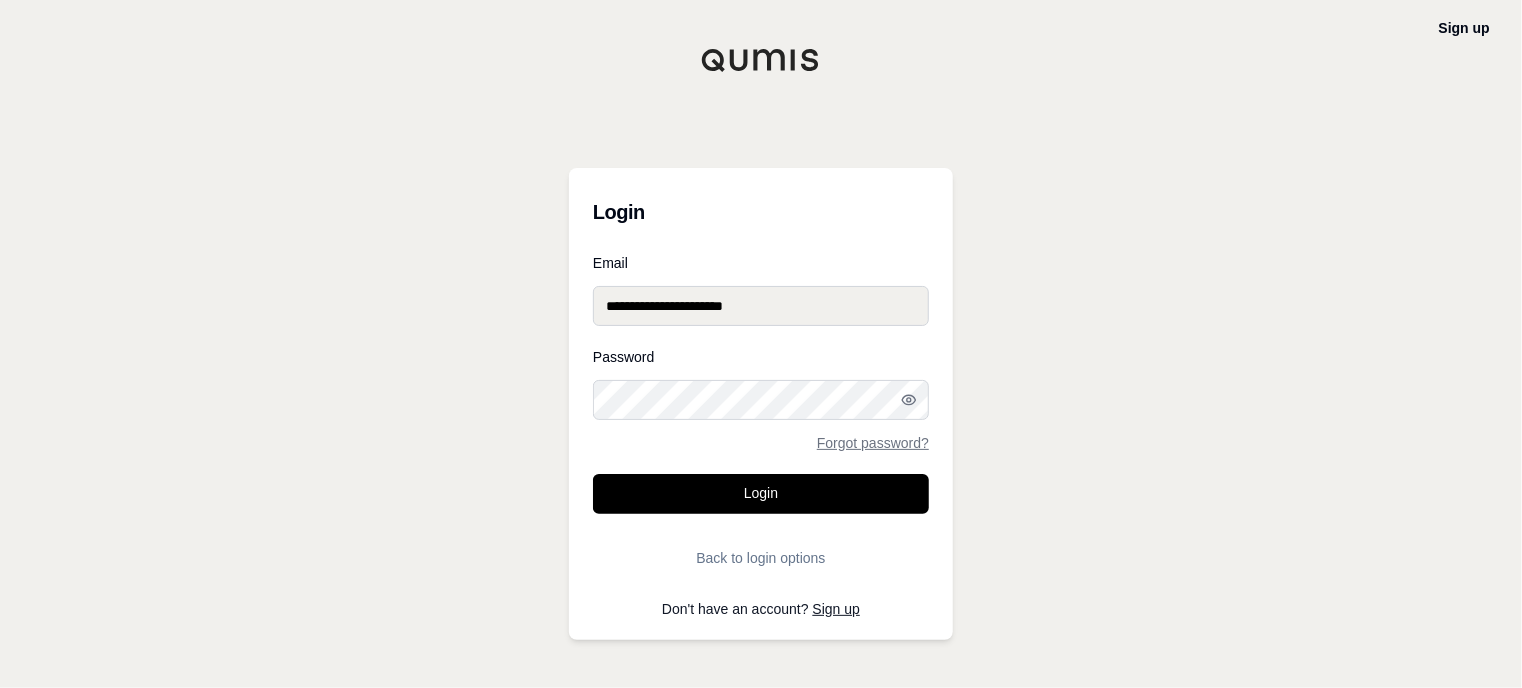 click on "Login" at bounding box center [761, 494] 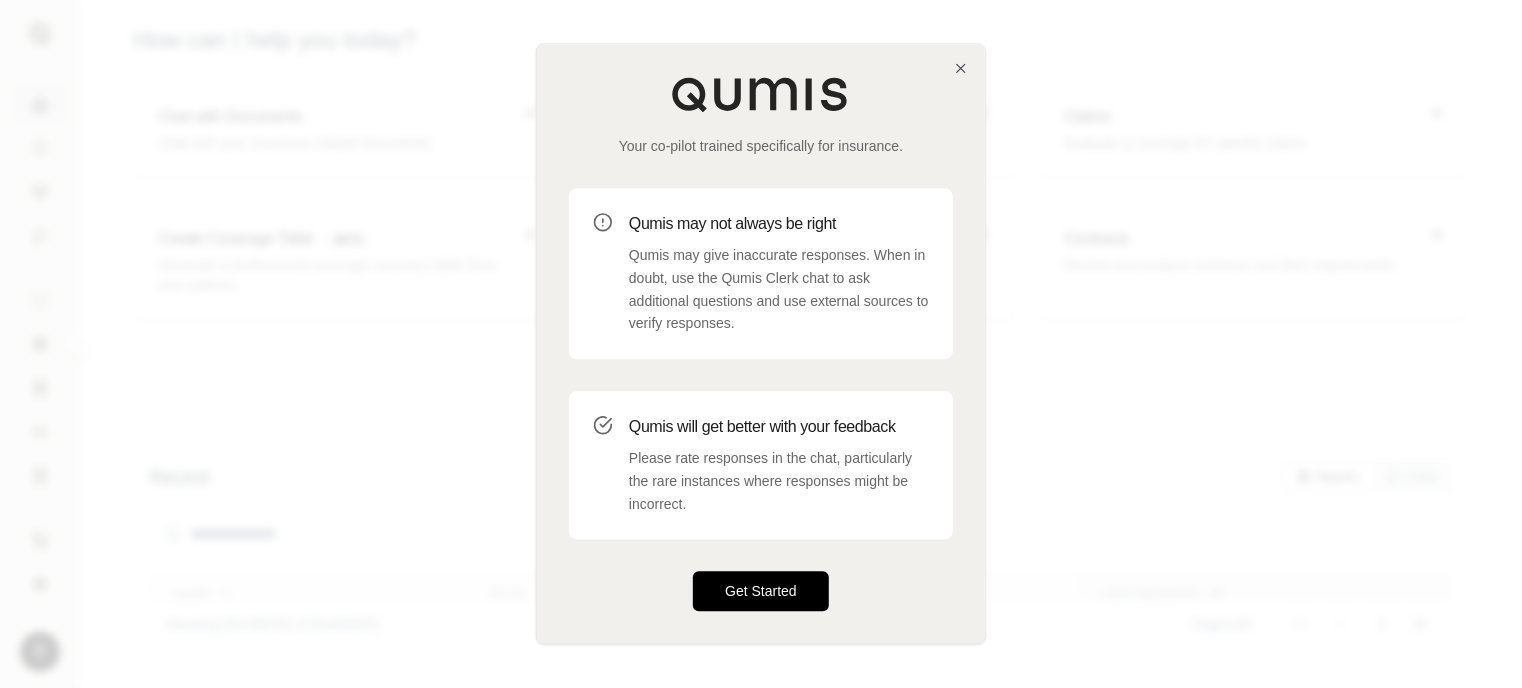 click on "Get Started" at bounding box center [761, 592] 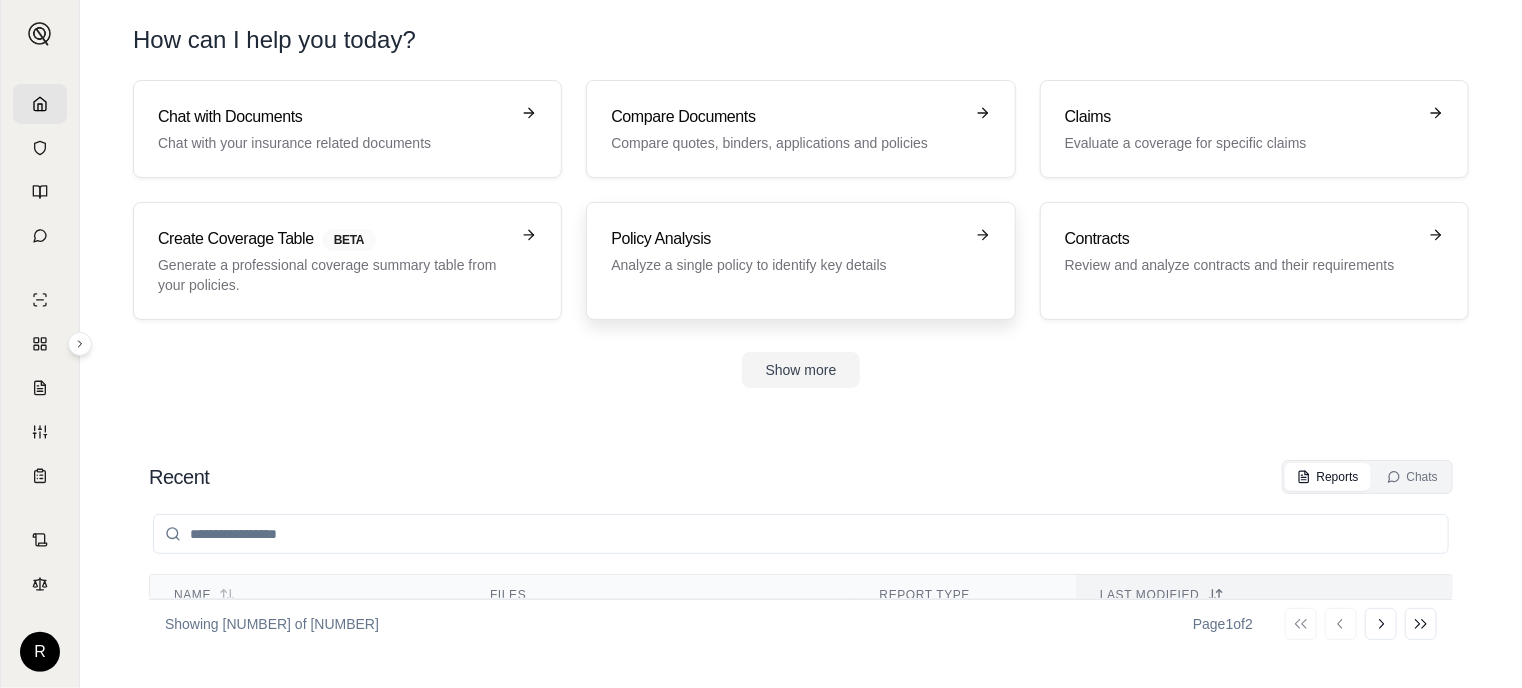 click on "Analyze a single policy to identify key details" at bounding box center (786, 265) 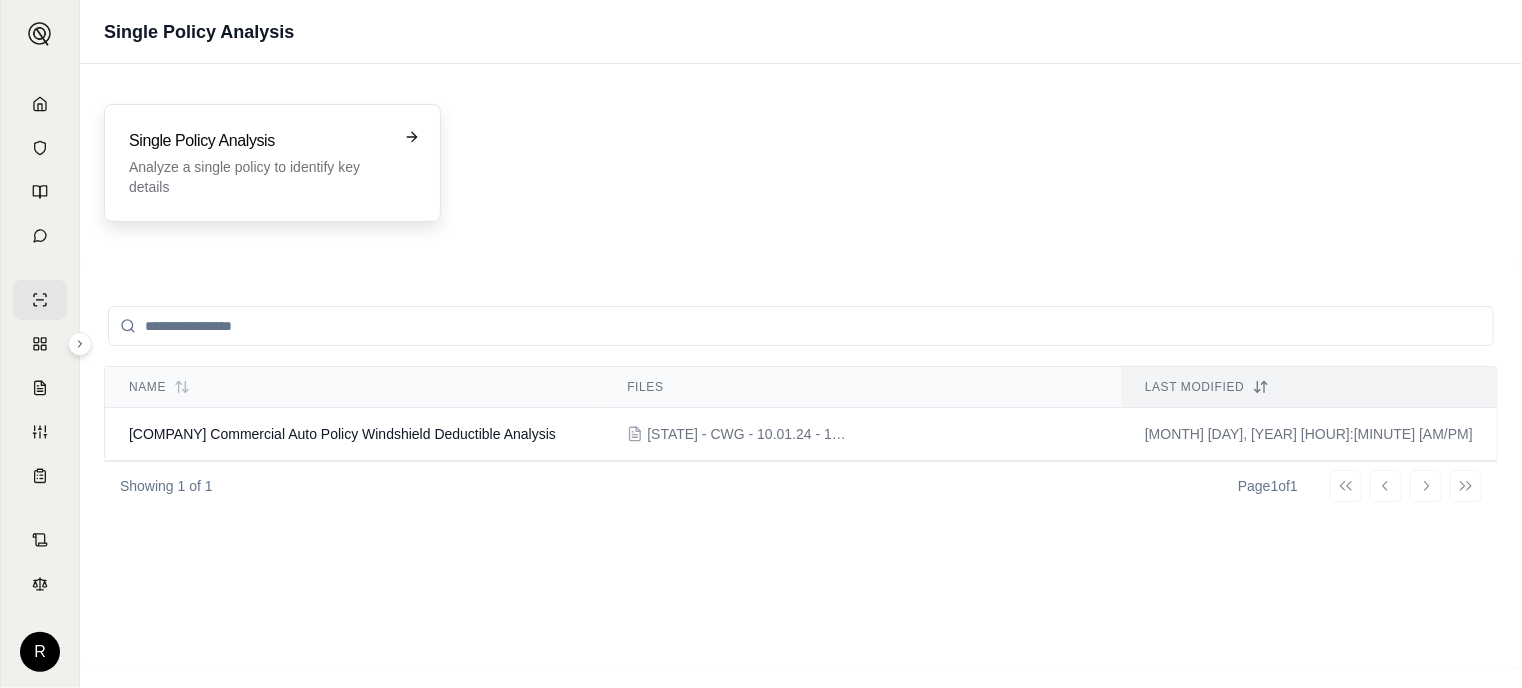 click on "Single Policy Analysis Analyze a single policy to identify key details" at bounding box center [272, 163] 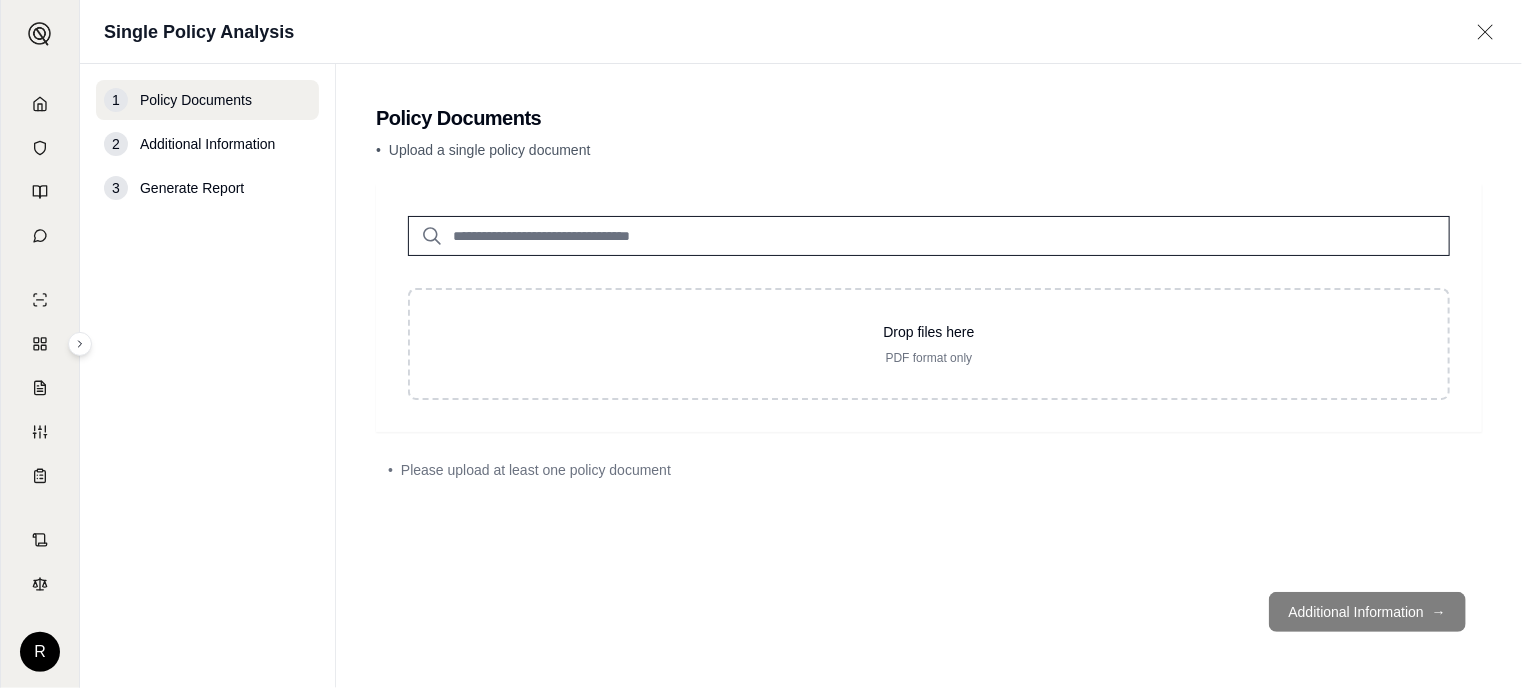 click at bounding box center [929, 236] 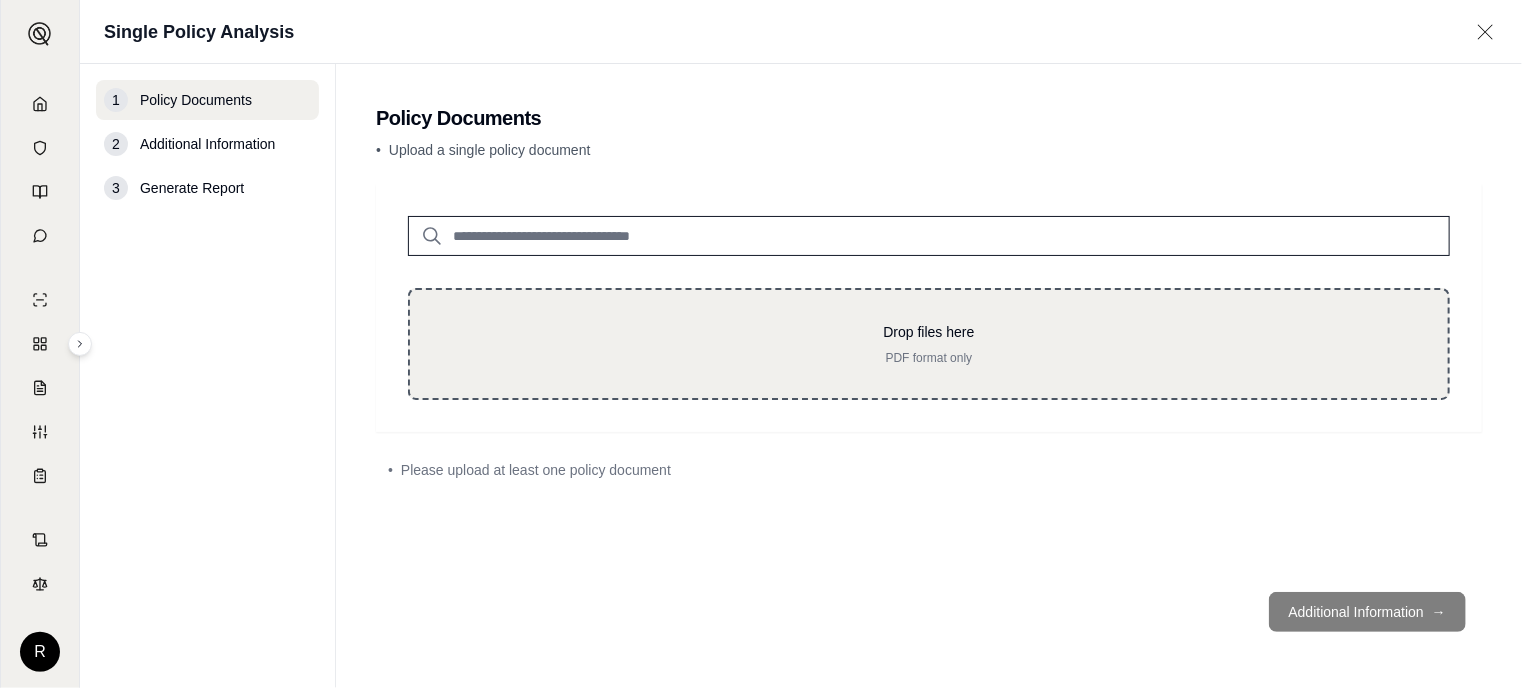 click on "Drop files here PDF format only" at bounding box center [929, 344] 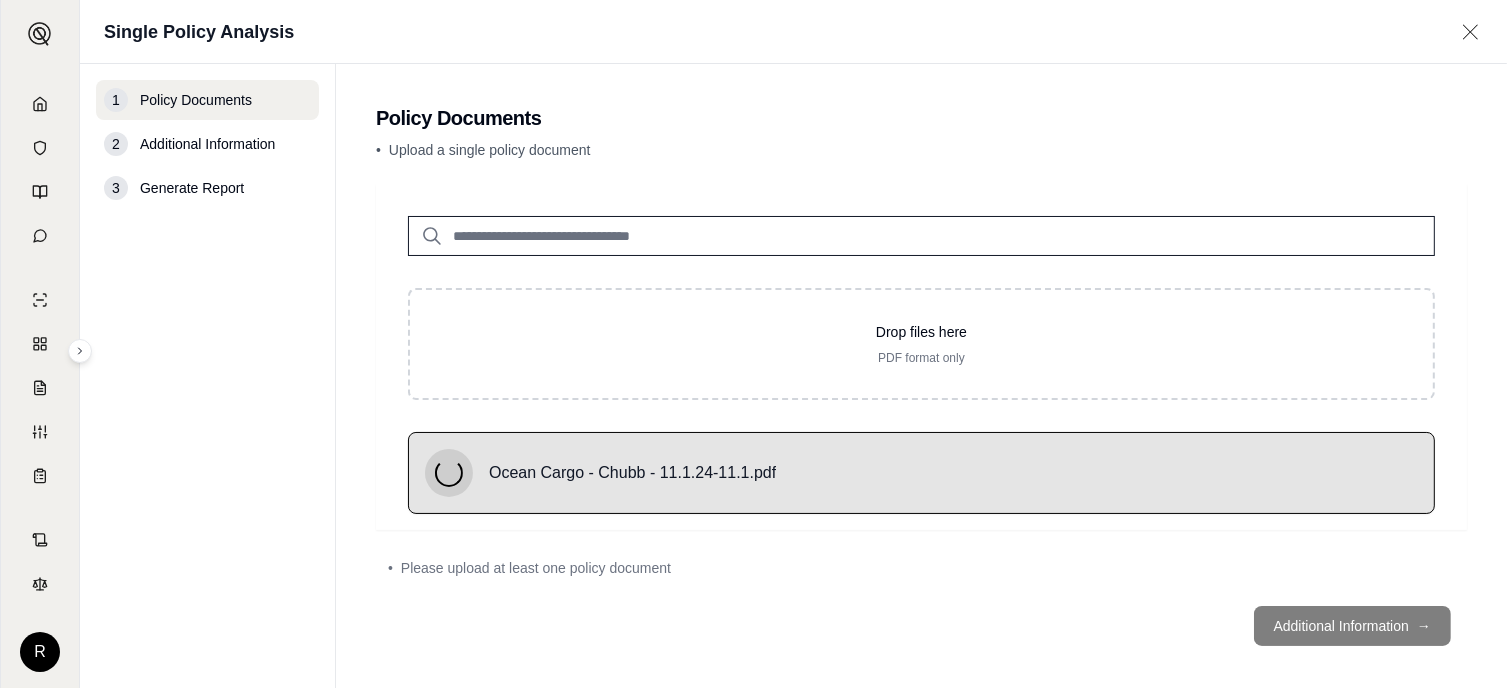click on "Additional Information →" at bounding box center (921, 626) 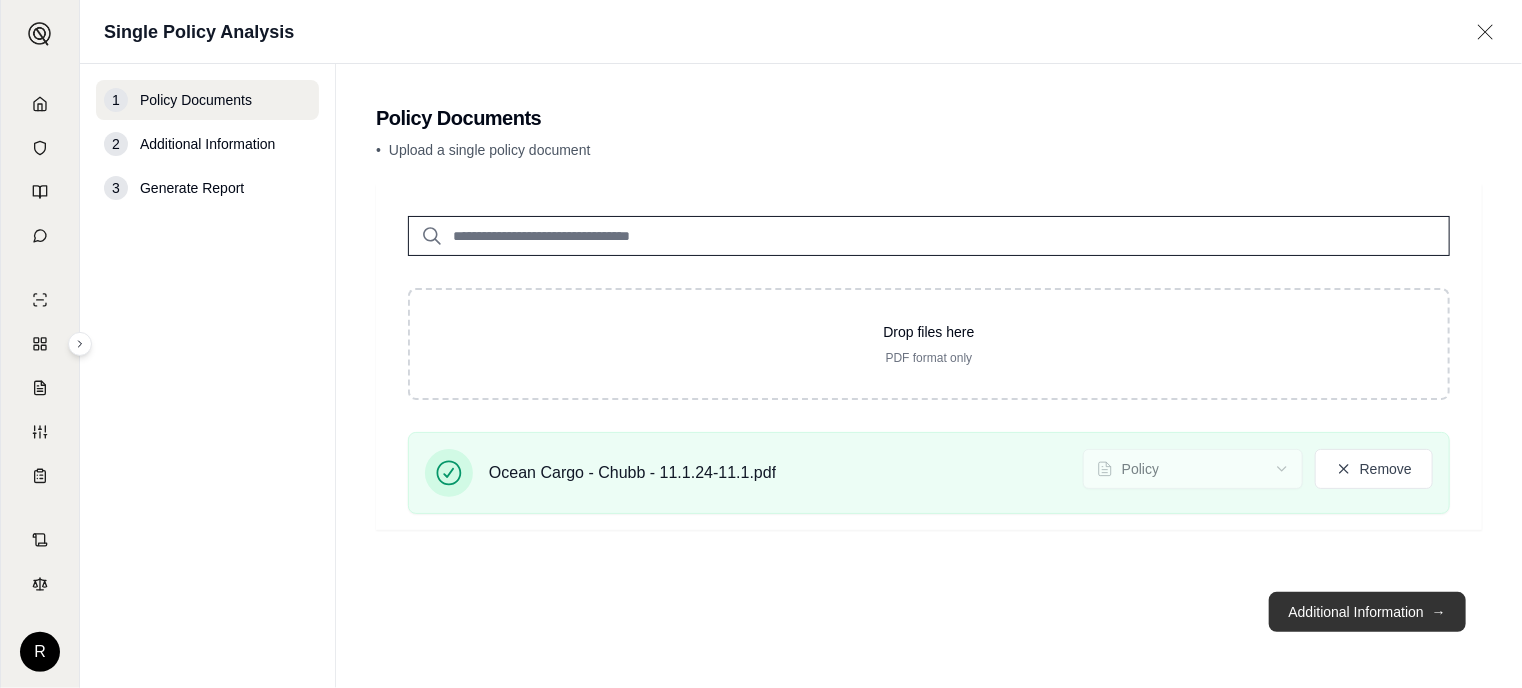 click on "Additional Information →" at bounding box center [1367, 612] 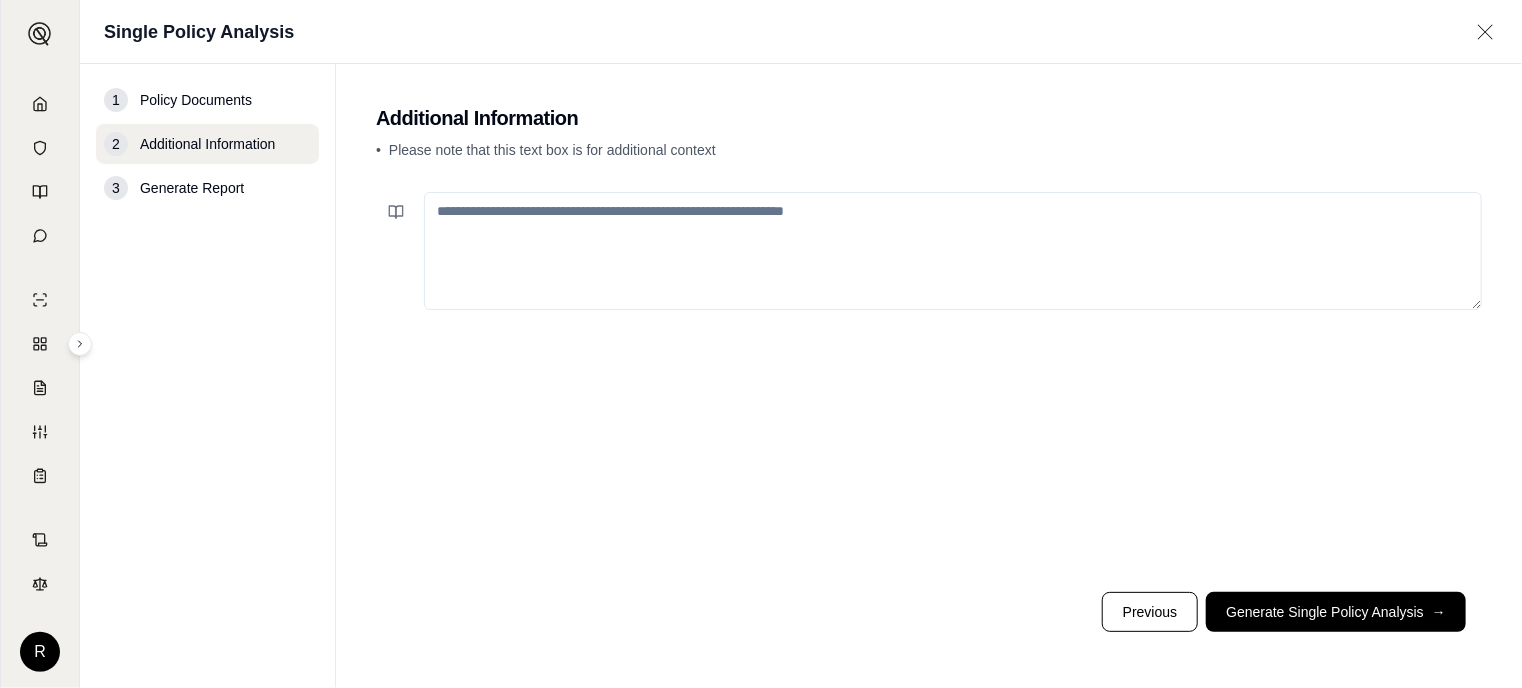 click at bounding box center [953, 251] 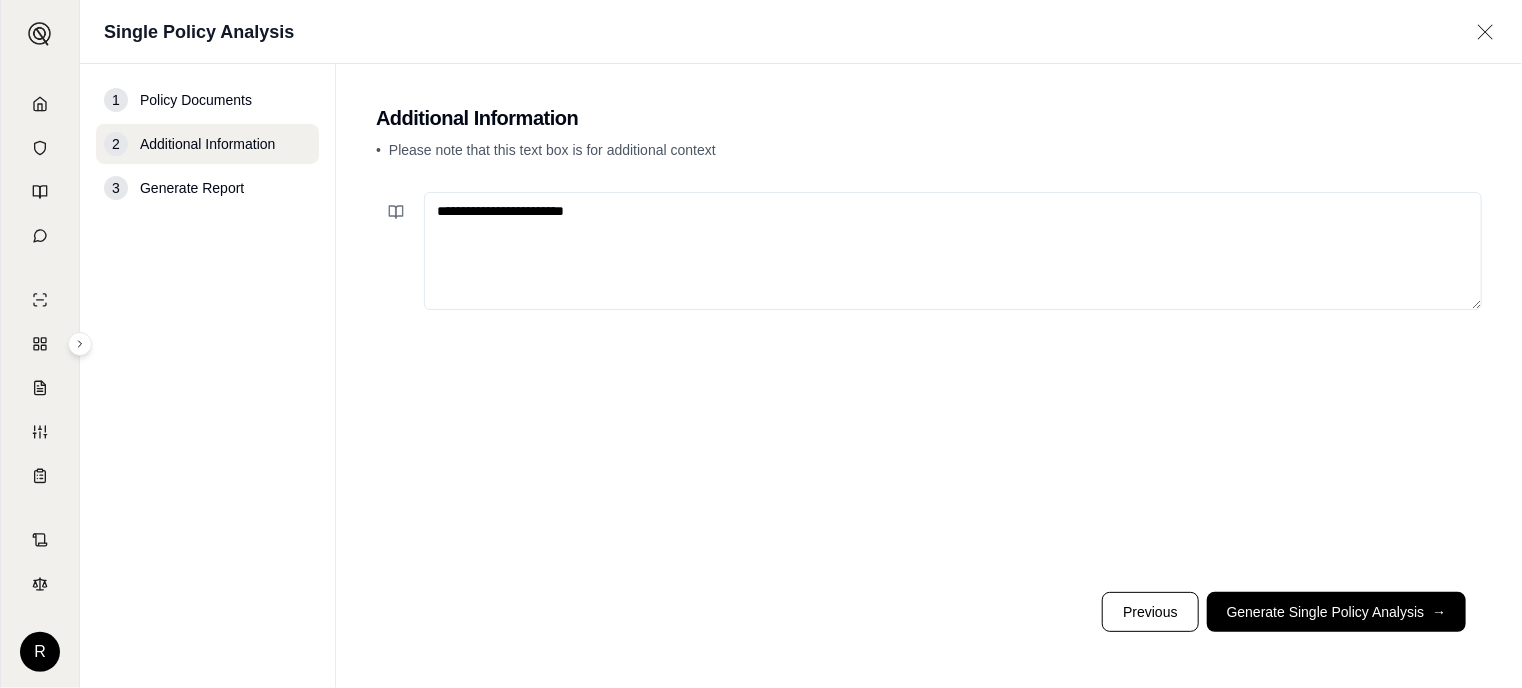 type on "**********" 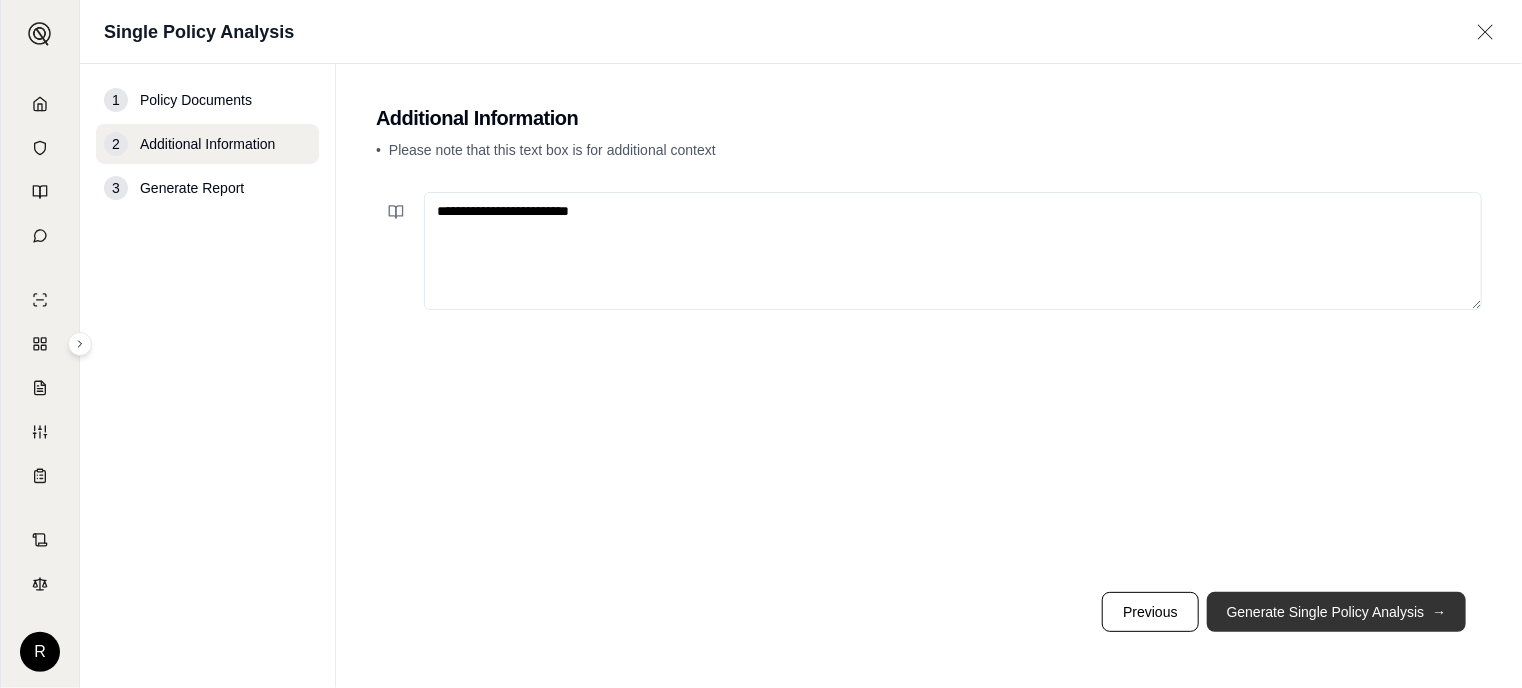 click on "Generate Single Policy Analysis →" at bounding box center (1337, 612) 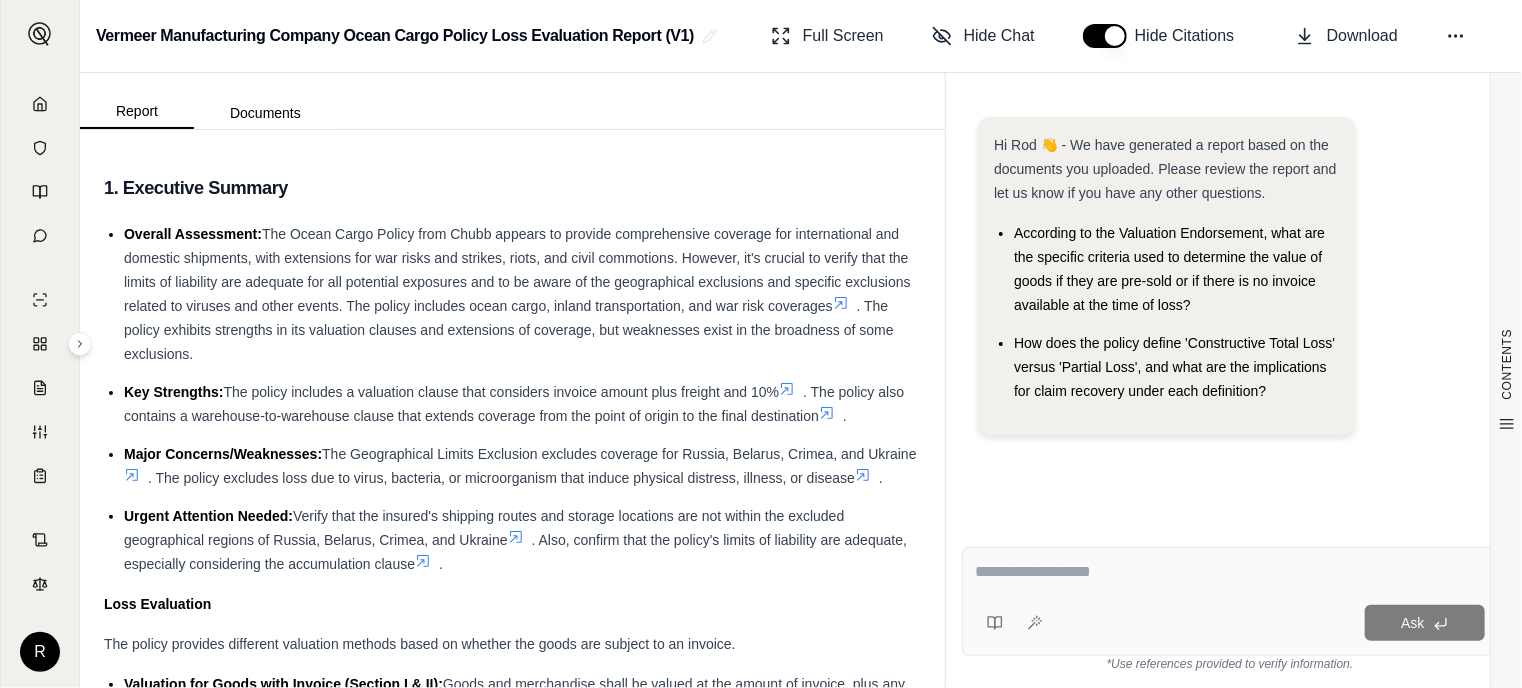 scroll, scrollTop: 0, scrollLeft: 0, axis: both 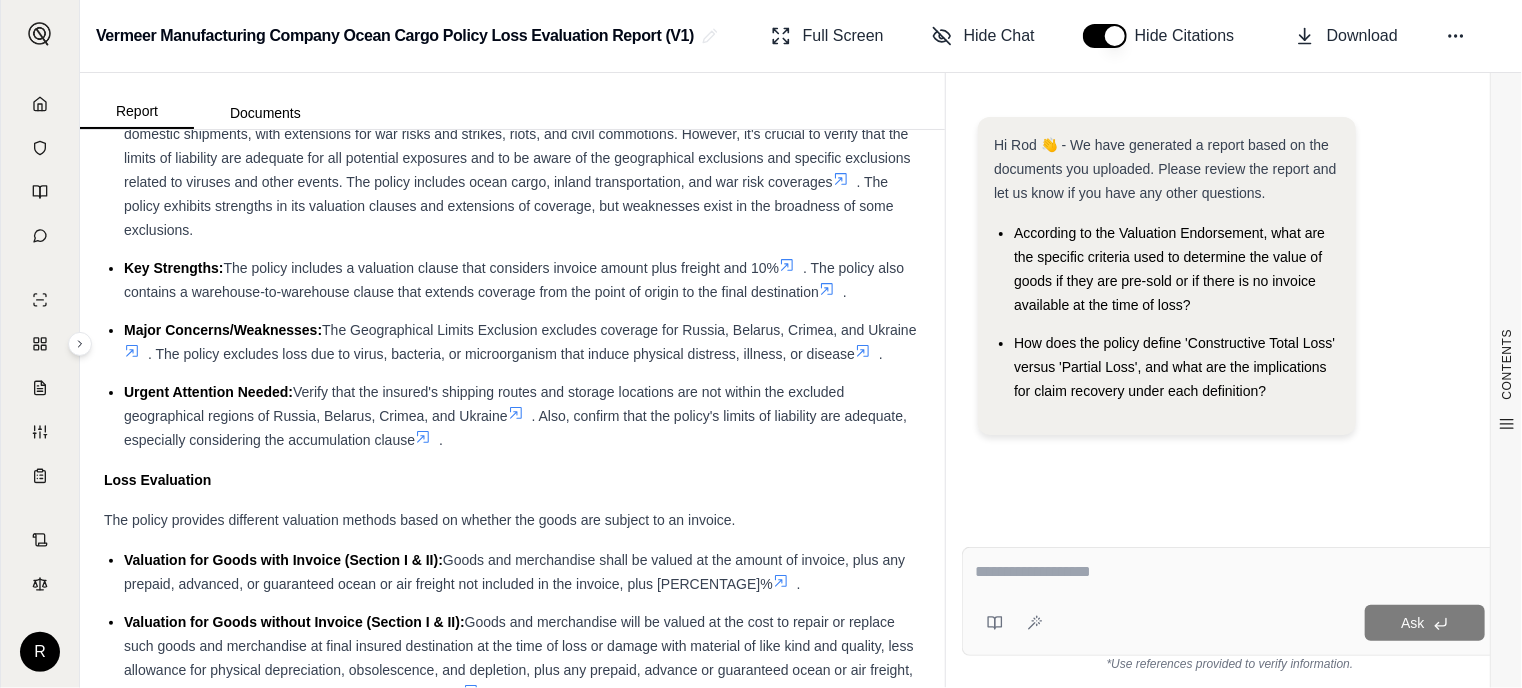 click 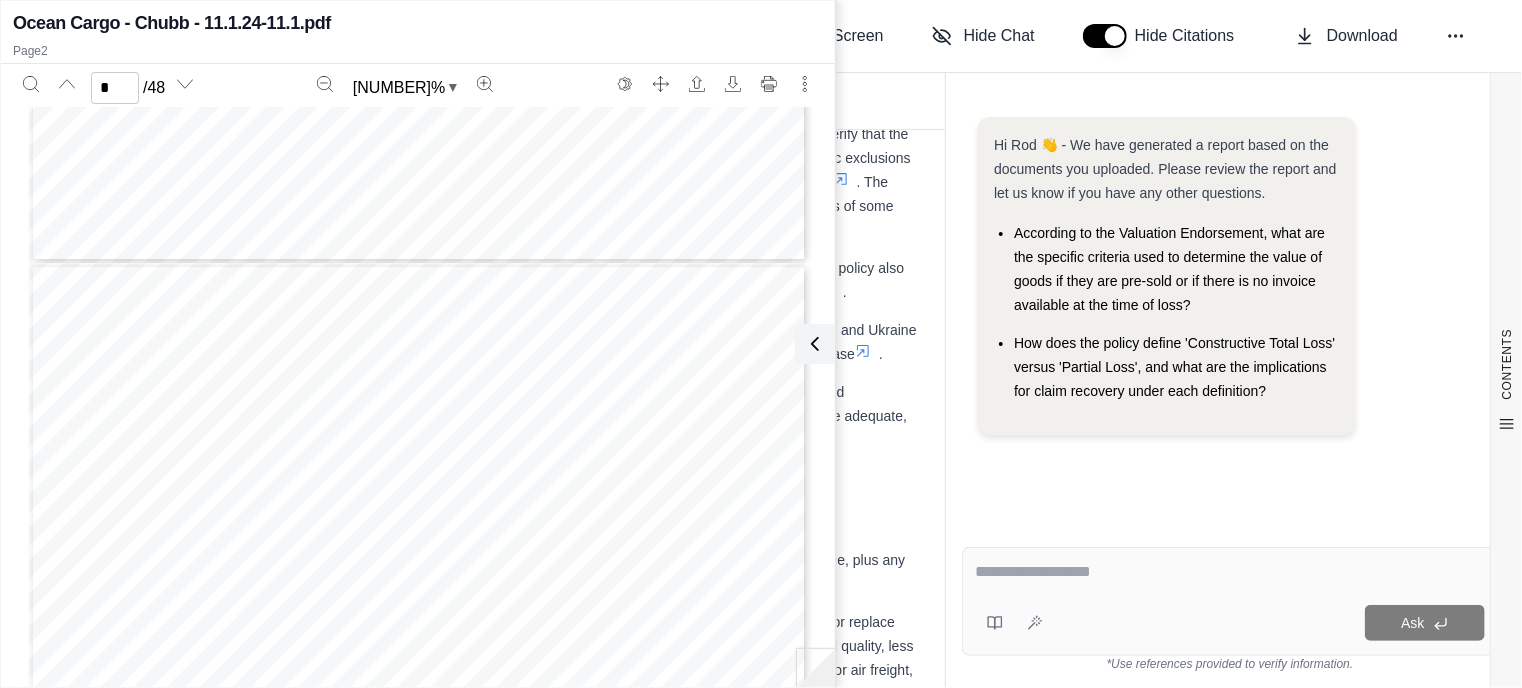 scroll, scrollTop: 1930, scrollLeft: 0, axis: vertical 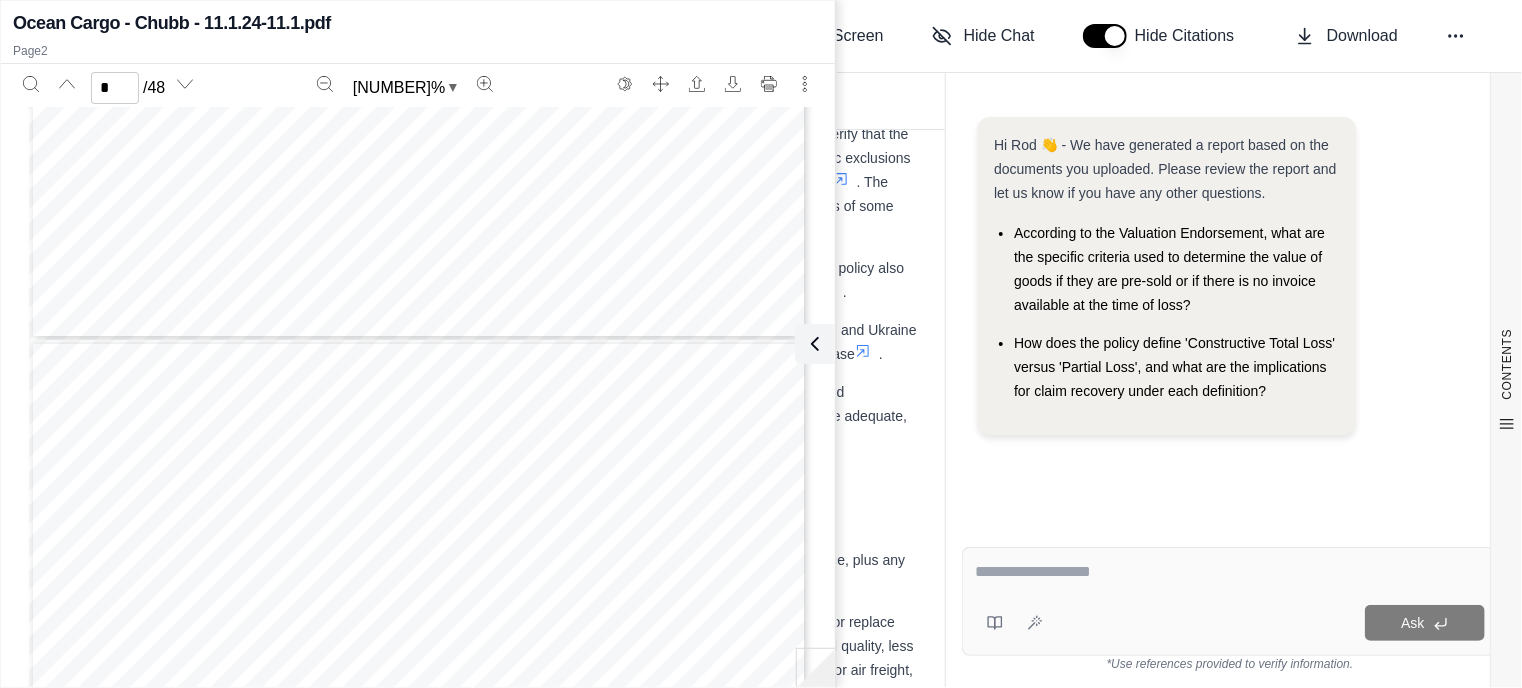 type on "*" 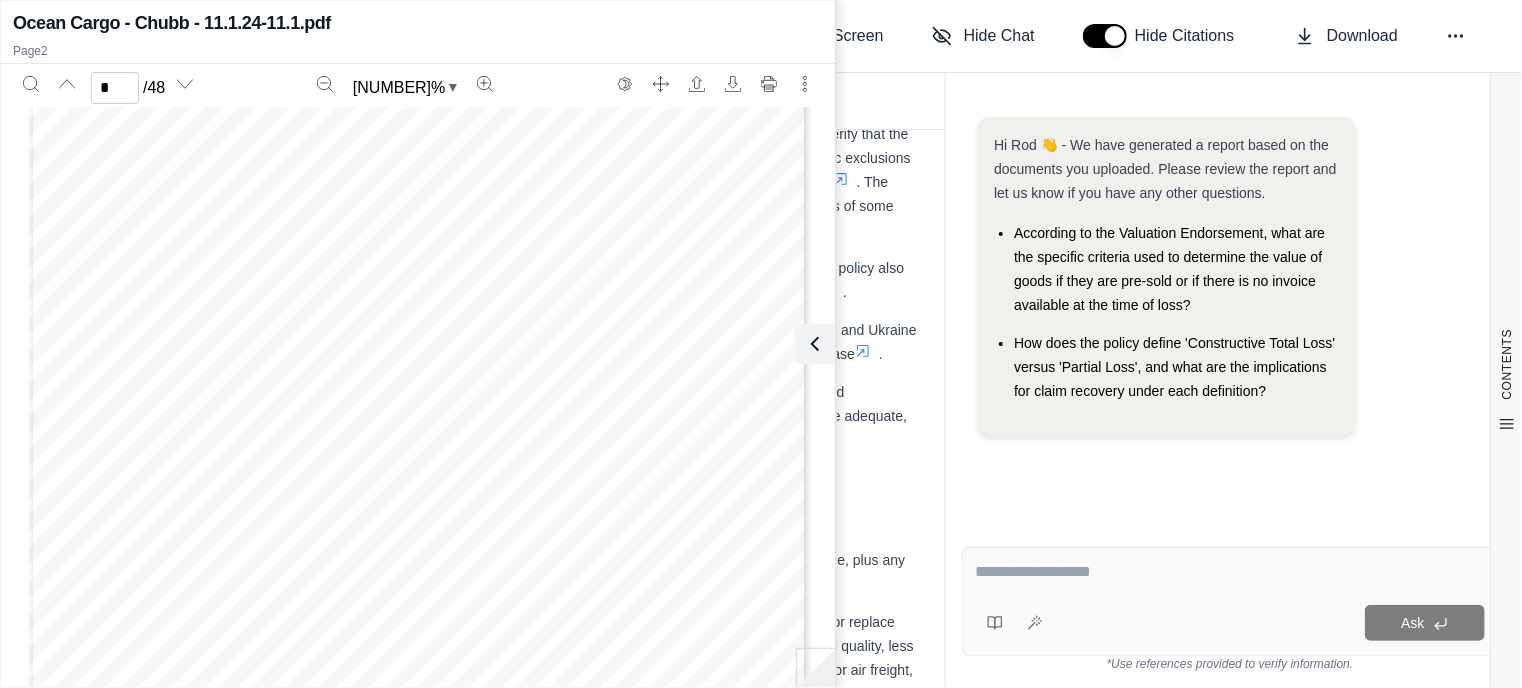 scroll, scrollTop: 1224, scrollLeft: 0, axis: vertical 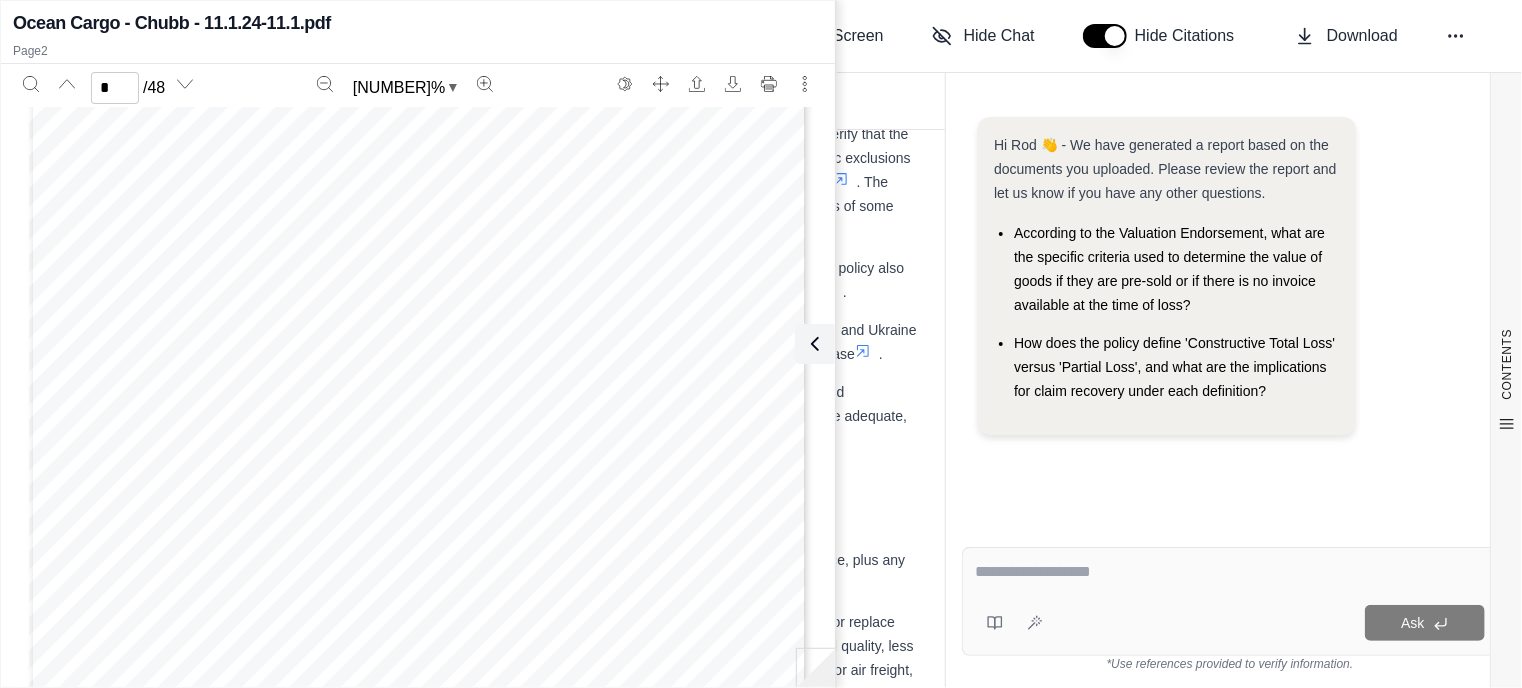 click on "Major Concerns/Weaknesses:  The Geographical Limits Exclusion excludes coverage for Russia, Belarus, Crimea, and Ukraine  . The policy excludes loss due to virus, bacteria, or microorganism that induce physical distress, illness, or disease  ." at bounding box center [522, 342] 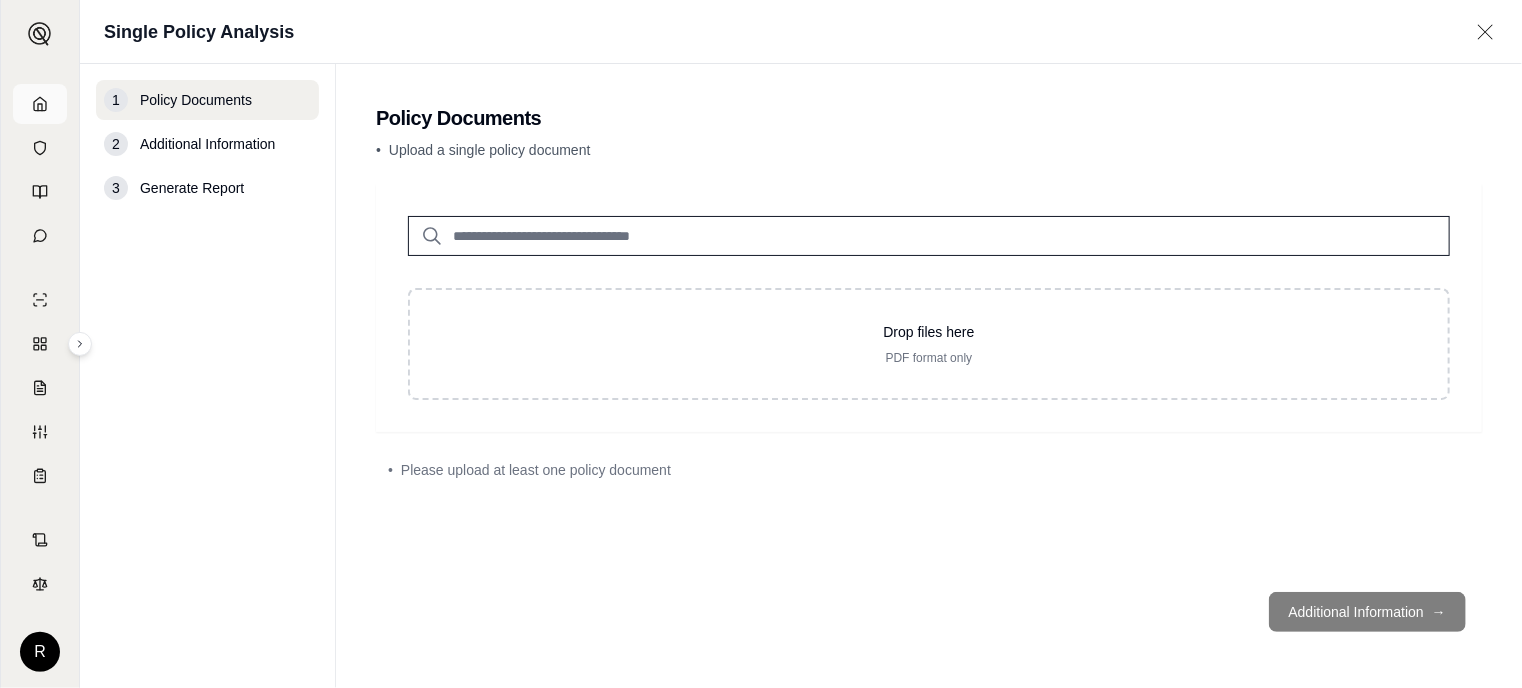 click 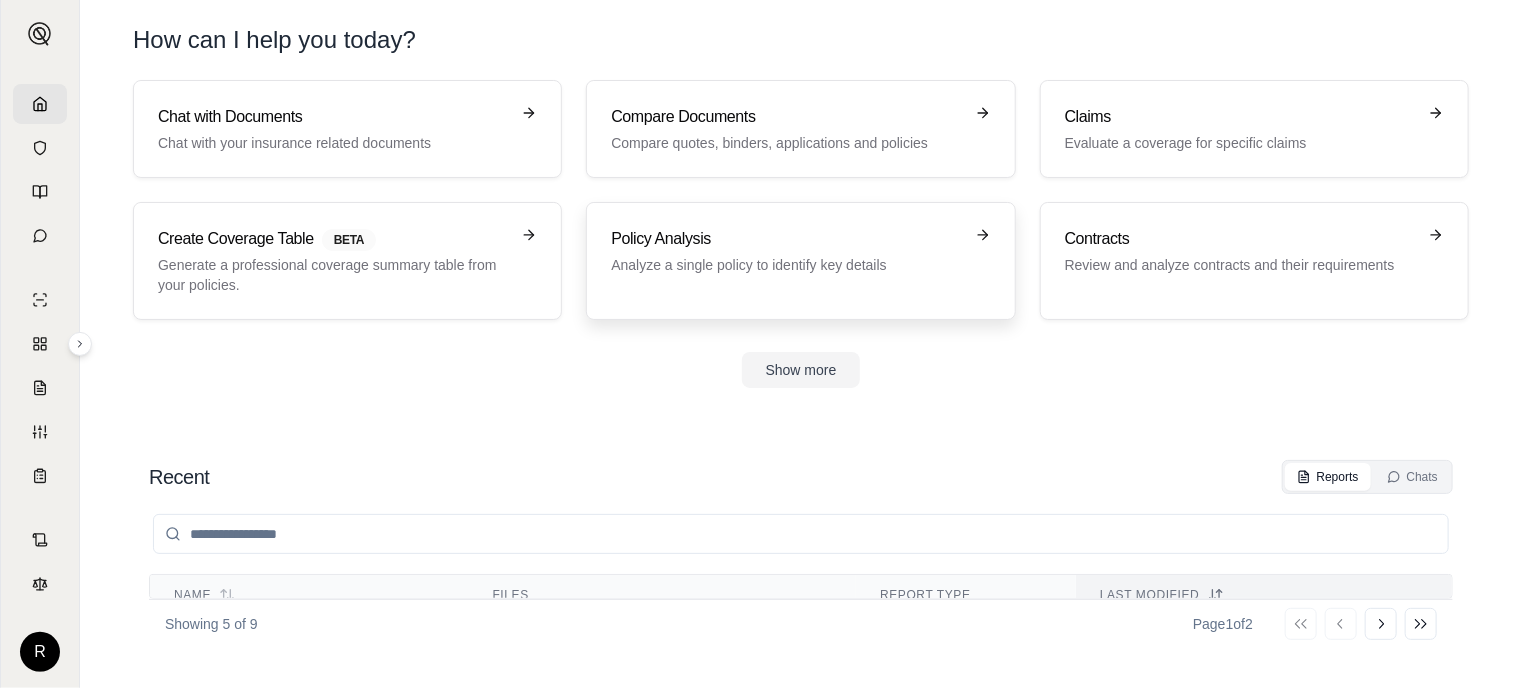 click on "Policy Analysis Analyze a single policy to identify key details" at bounding box center [800, 261] 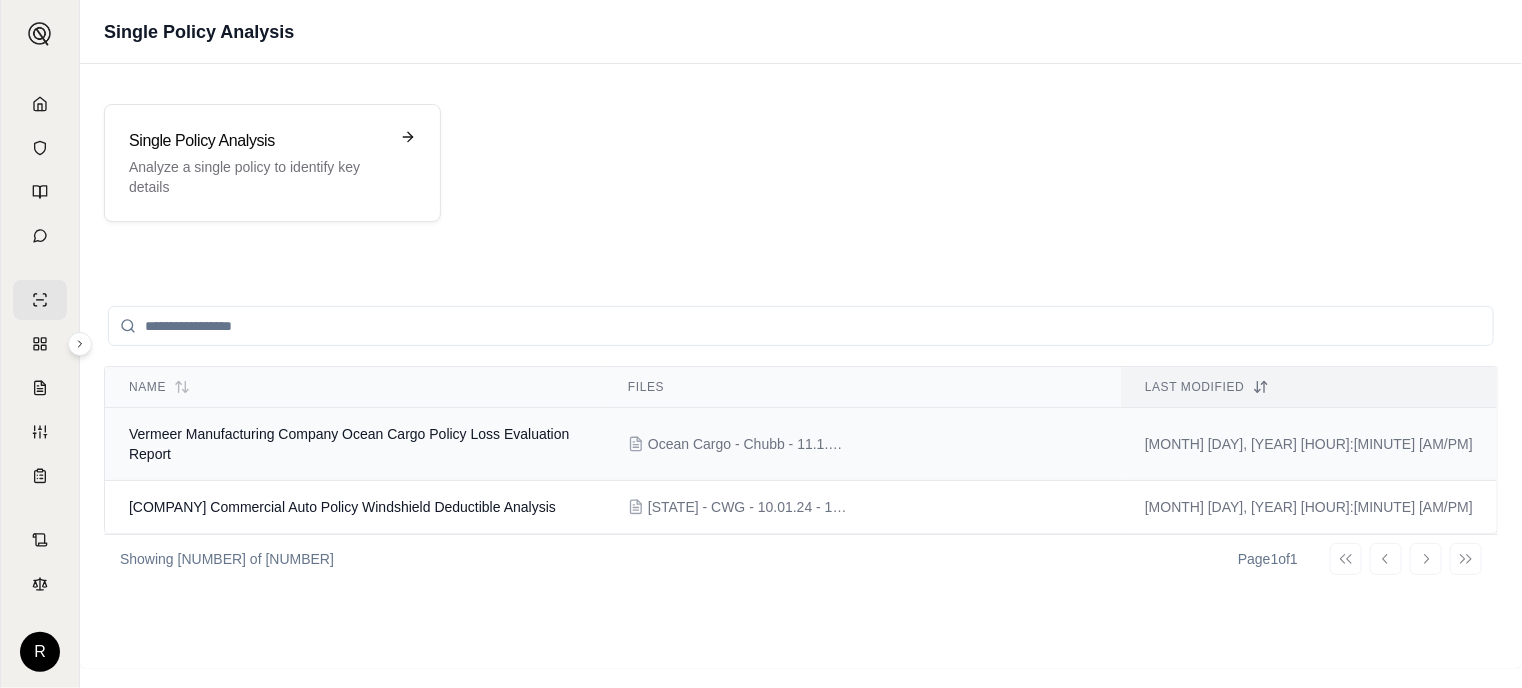 click on "Vermeer Manufacturing Company Ocean Cargo Policy Loss Evaluation Report" at bounding box center [354, 444] 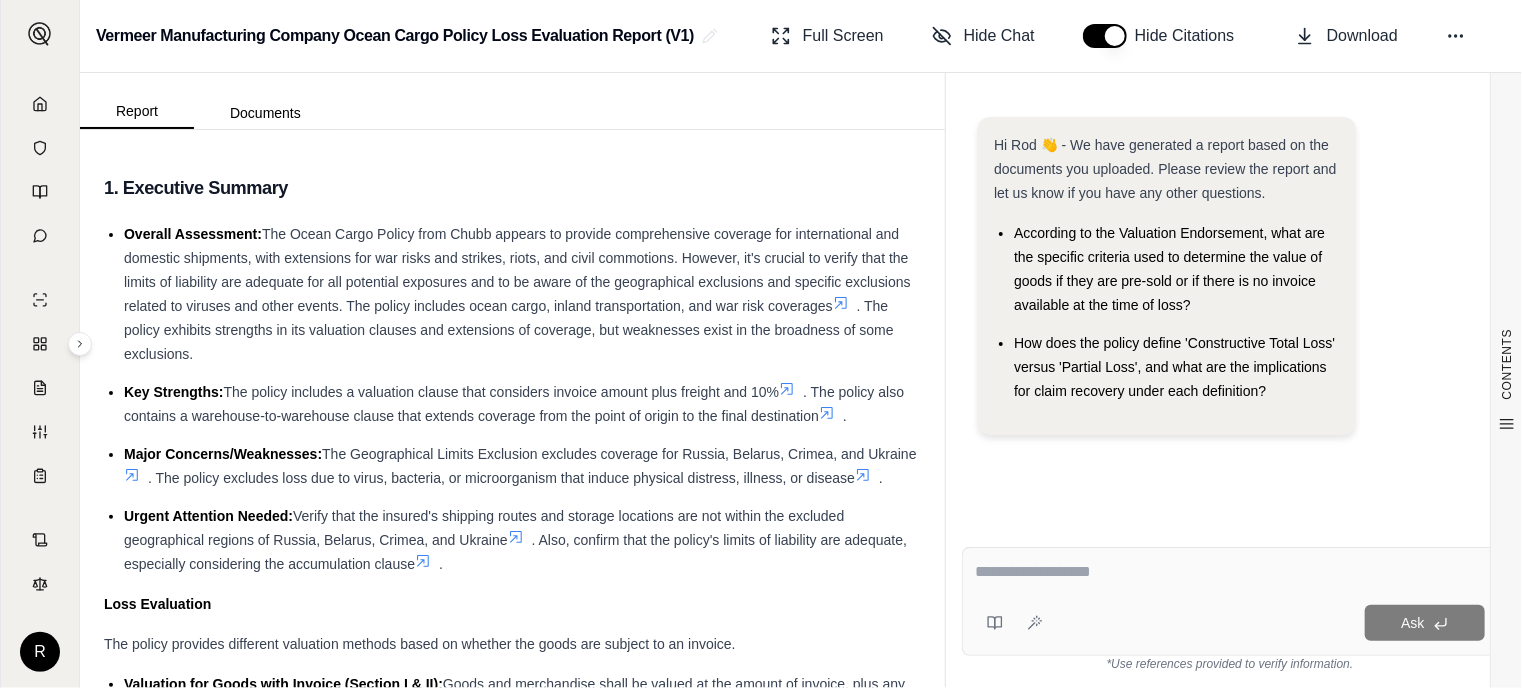 scroll, scrollTop: 0, scrollLeft: 0, axis: both 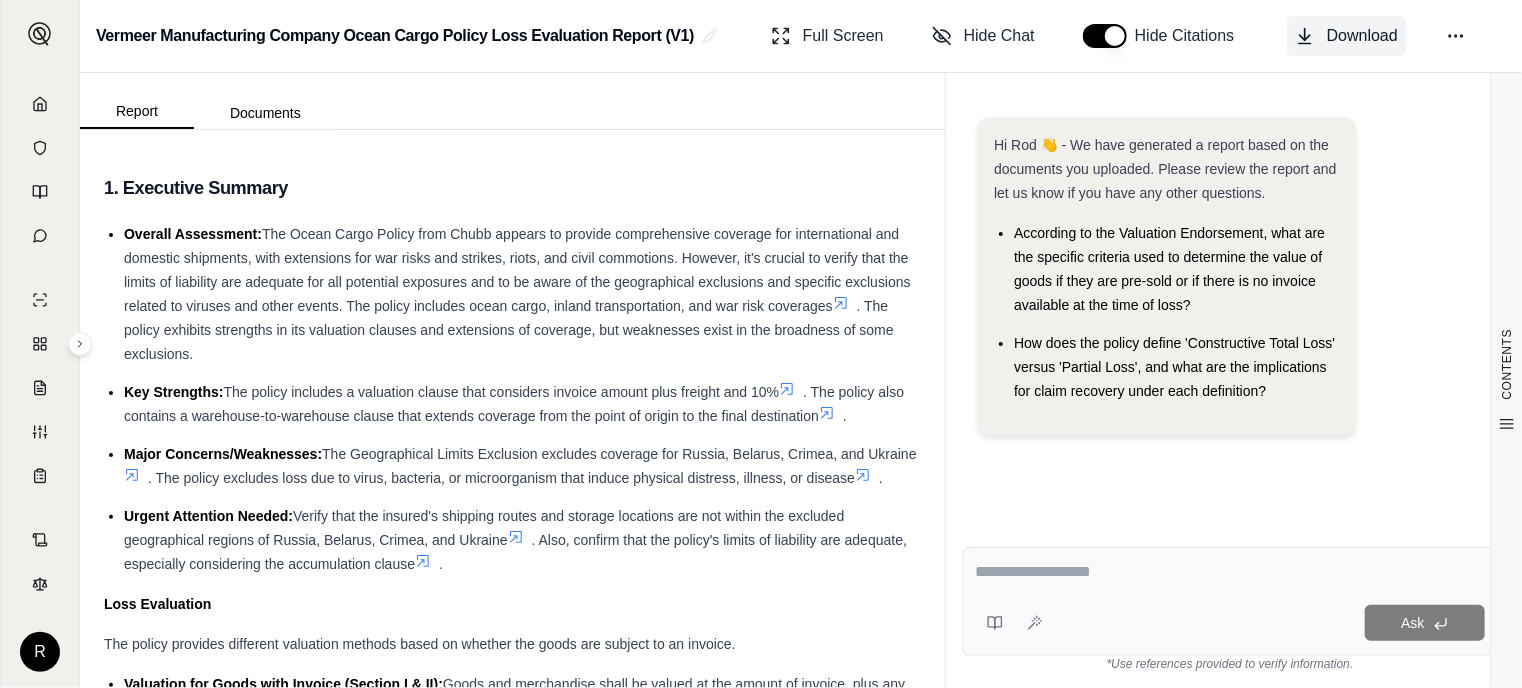 click on "Download" at bounding box center (1346, 36) 